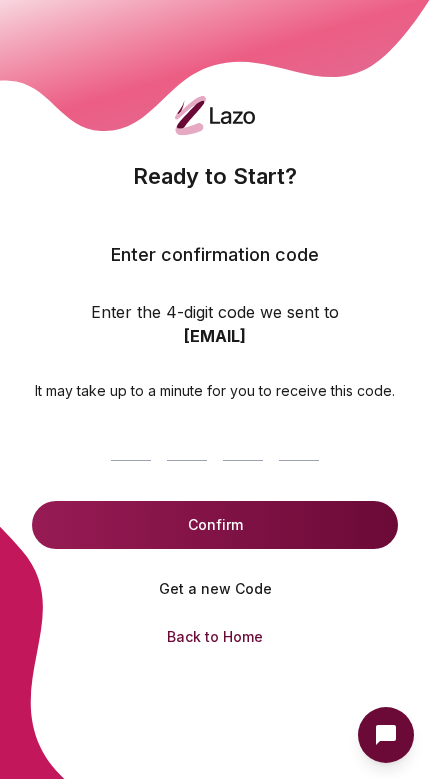 scroll, scrollTop: 0, scrollLeft: 0, axis: both 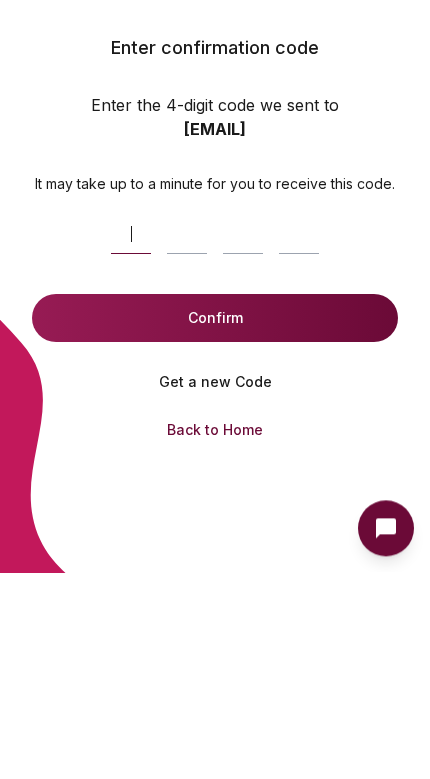 type on "****" 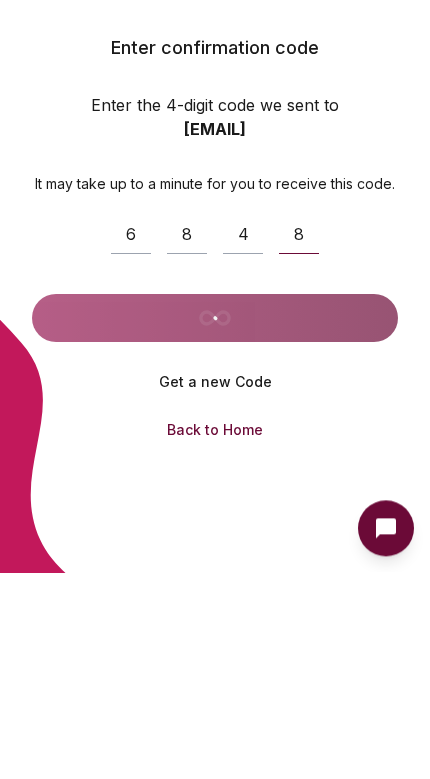 scroll, scrollTop: 153, scrollLeft: 0, axis: vertical 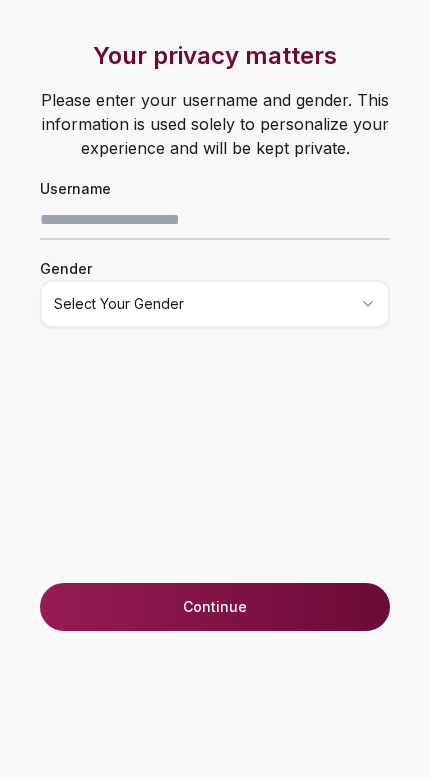 click on "Your privacy matters Please enter your username and gender. This information is used solely to personalize your experience and will be kept private. Username Gender Select your gender Just one last step before we start! Last two questions before accessing Loyalty Tests Your birthdate* (must be 18+) How did you know about Lazo?  Select an option Continue" at bounding box center [215, 389] 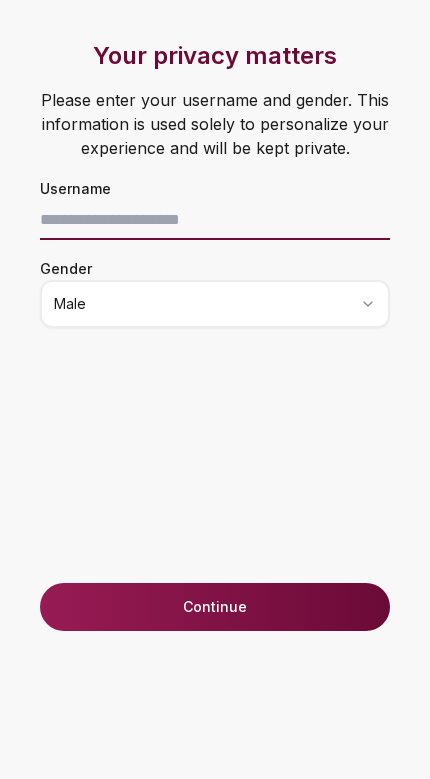 click at bounding box center (215, 220) 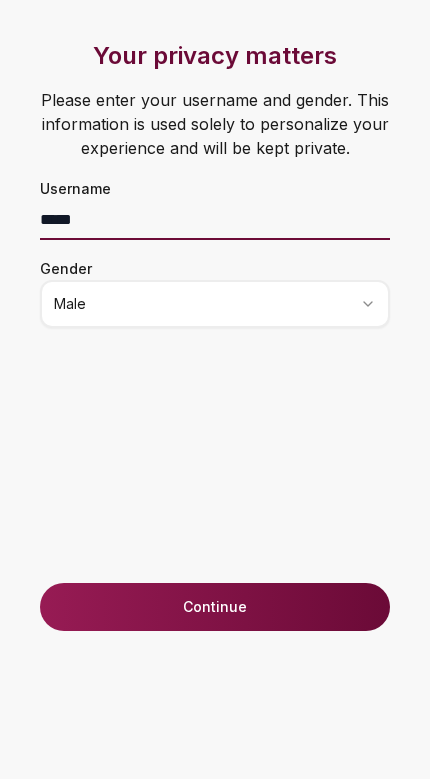 type on "*****" 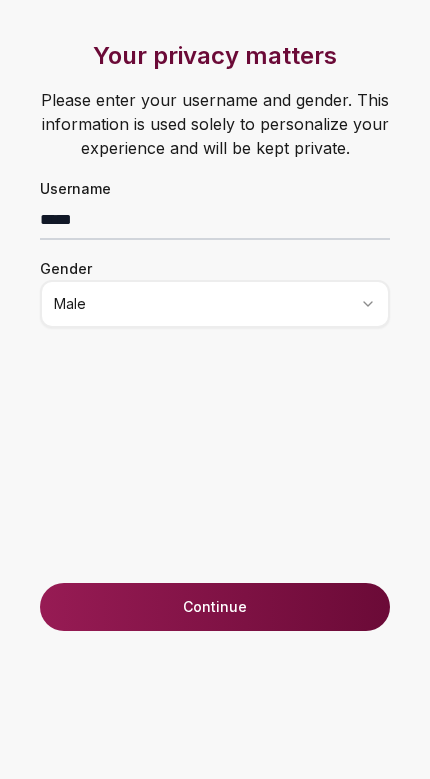 click on "Continue" at bounding box center (215, 607) 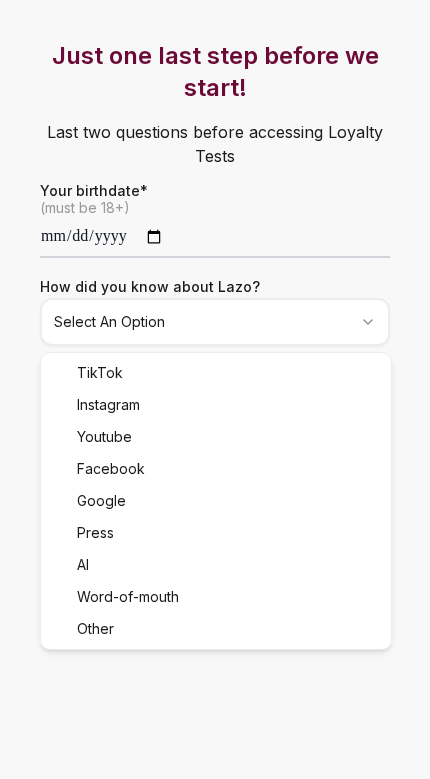 click on "Your privacy matters Please enter your username and gender. This information is used solely to personalize your experience and will be kept private. Username ***** Gender Male Just one last step before we start! Last two questions before accessing Loyalty Tests Your birthdate* (must be 18+) How did you know about Lazo?  Select an option Continue
TikTok Instagram Youtube Facebook Google Press AI Word-of-mouth Other" at bounding box center (215, 389) 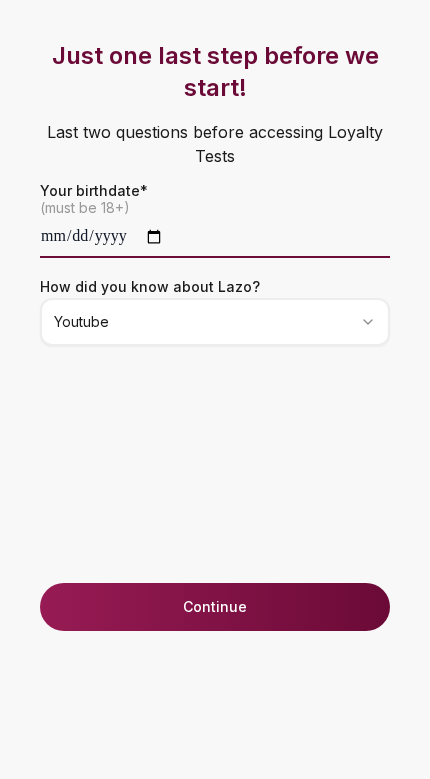 click at bounding box center (215, 238) 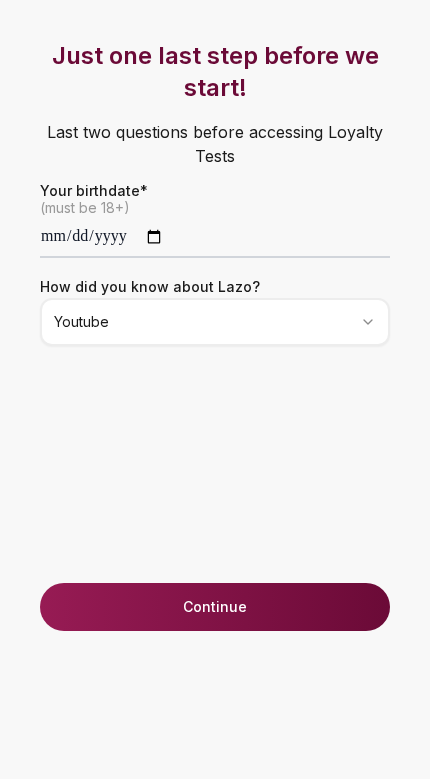 click on "Continue" at bounding box center (215, 607) 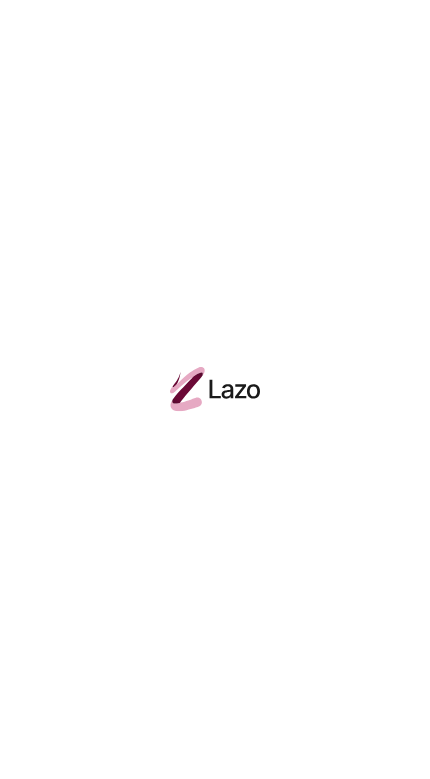 scroll, scrollTop: 0, scrollLeft: 0, axis: both 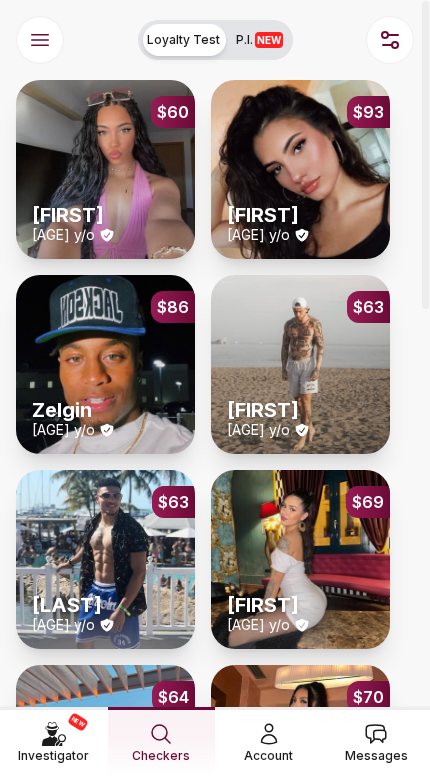 click on "Checkers" at bounding box center (161, 756) 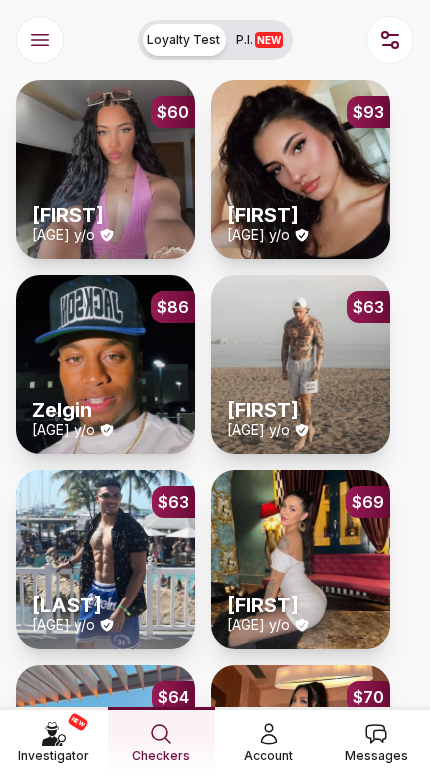 click 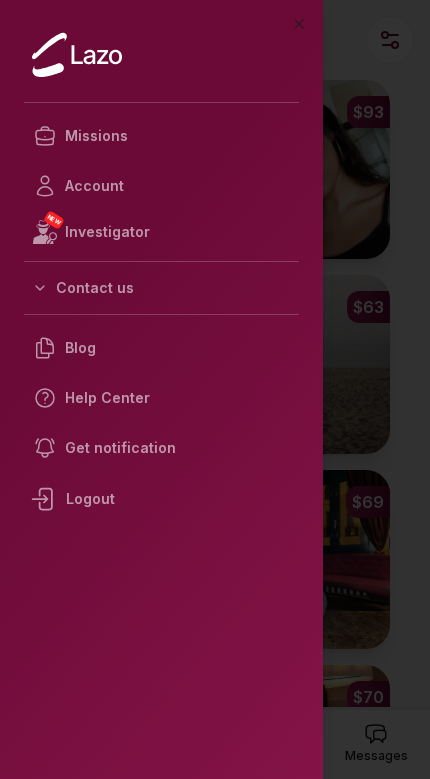 click at bounding box center (215, 389) 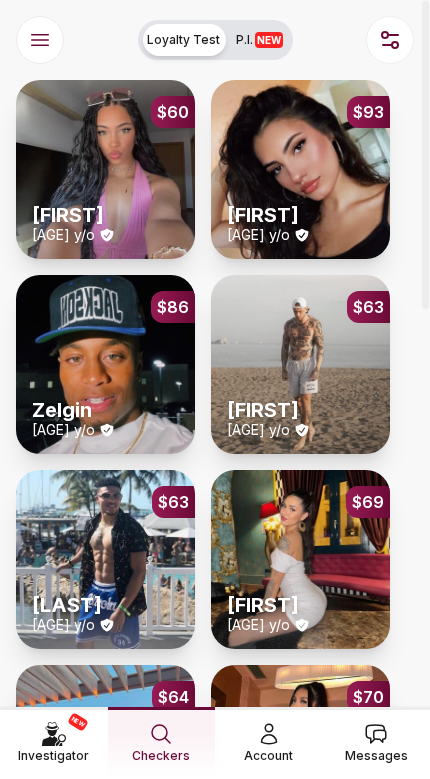 click 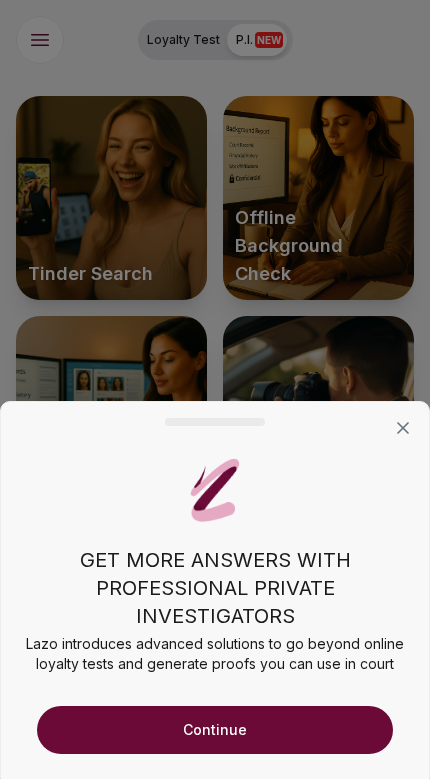 click on "Continue" at bounding box center [215, 730] 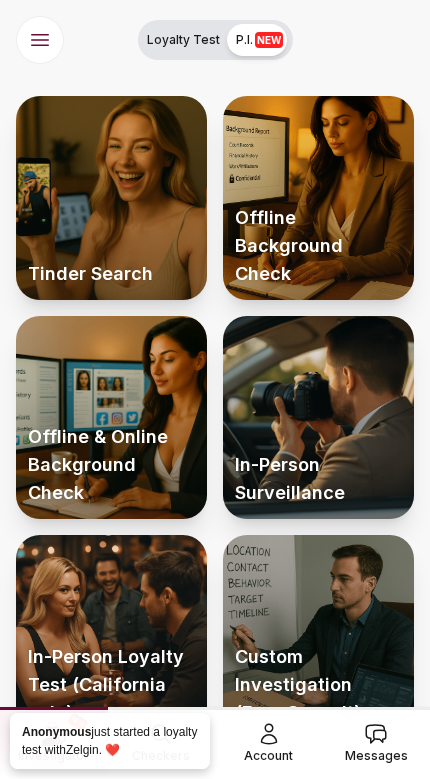 click on "Loyalty Test" at bounding box center [183, 40] 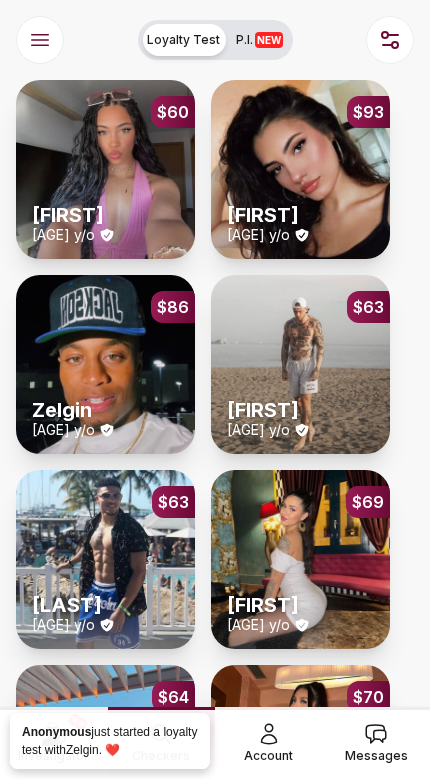 click 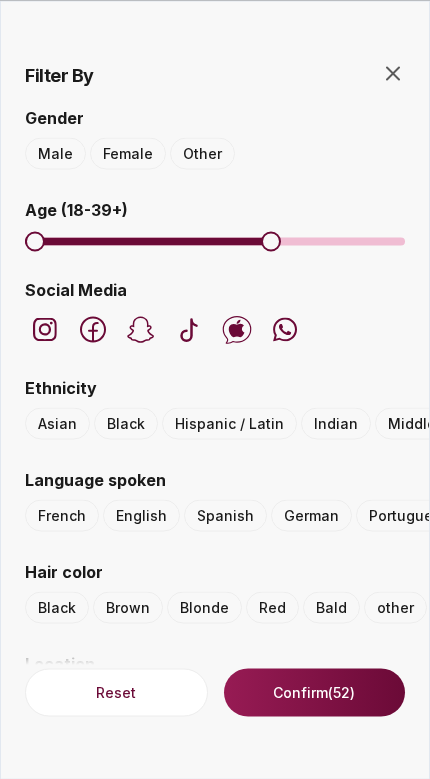 click on "Female" at bounding box center [128, 153] 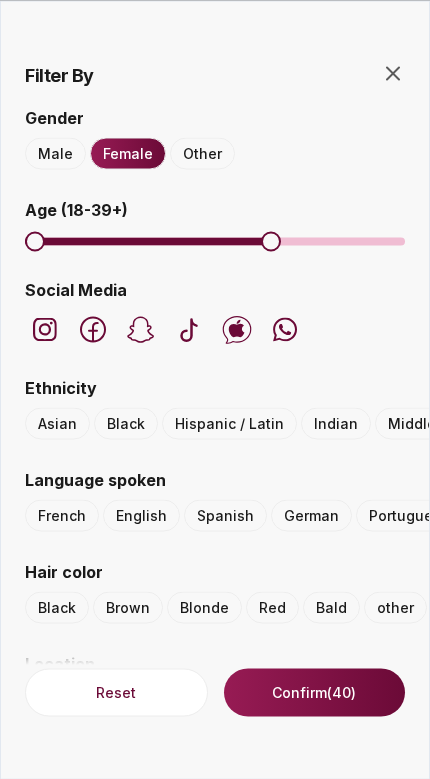 click 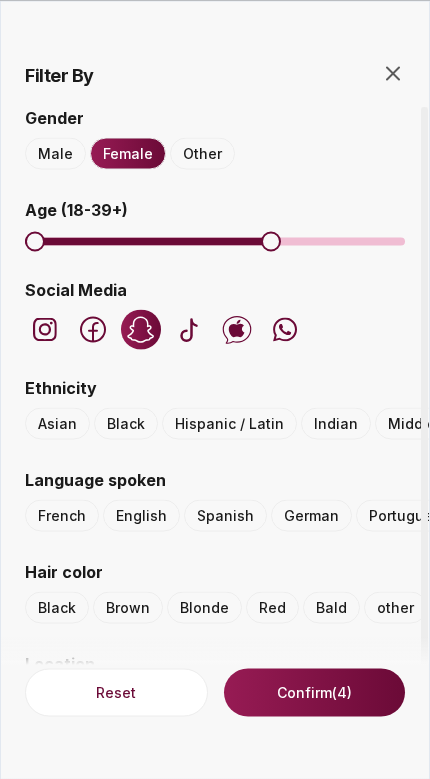 click 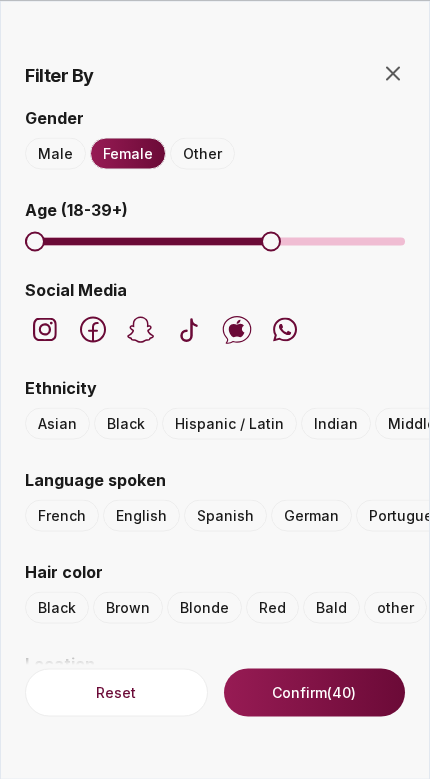 click 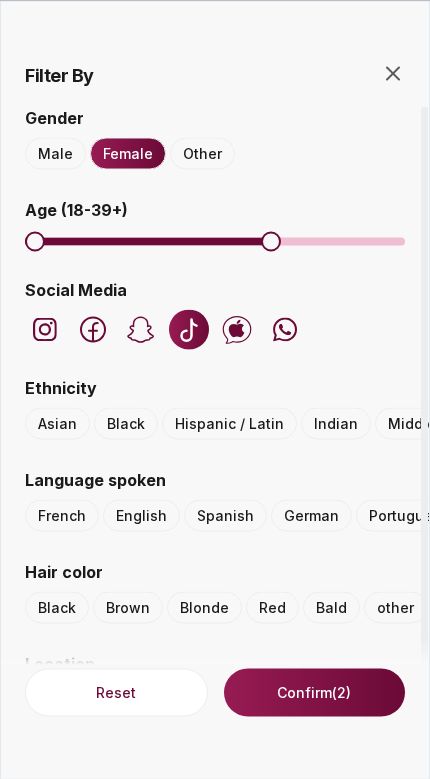 click at bounding box center [45, 329] 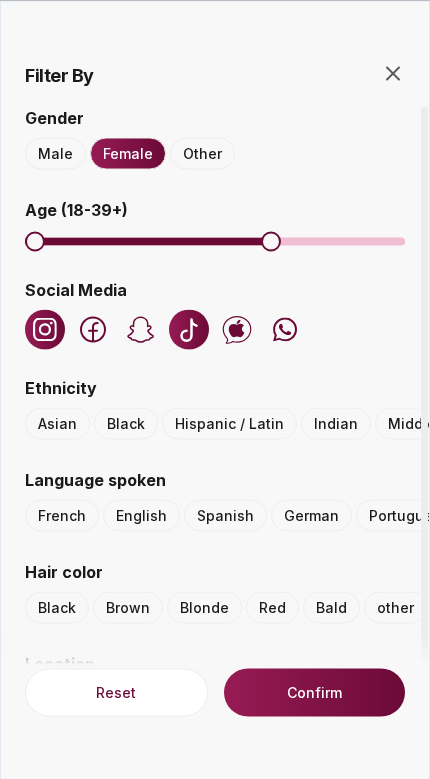 click at bounding box center [45, 329] 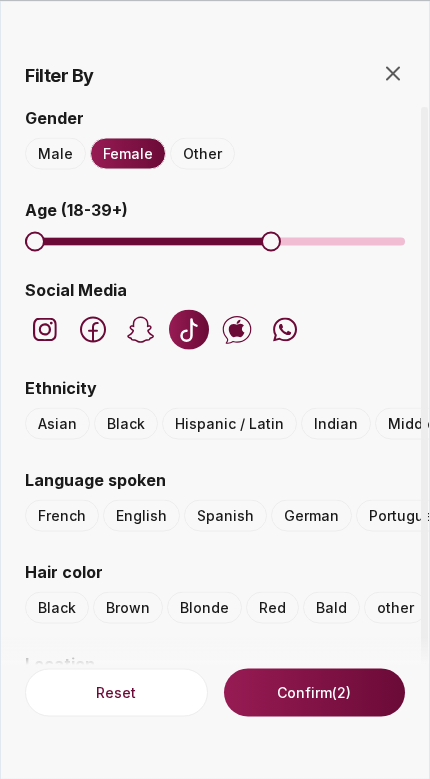 click 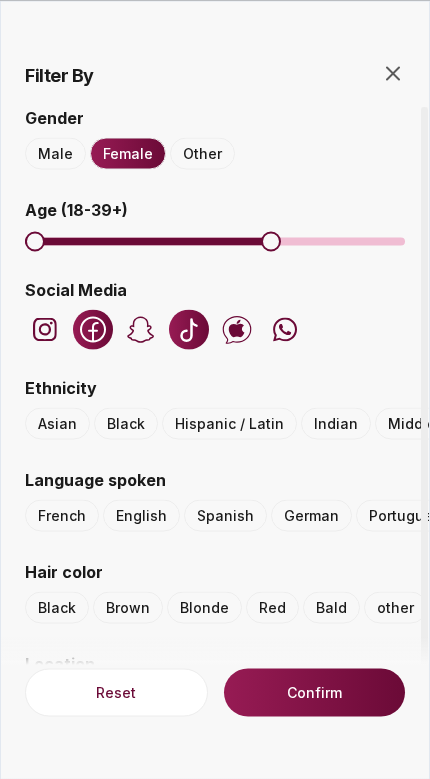 click 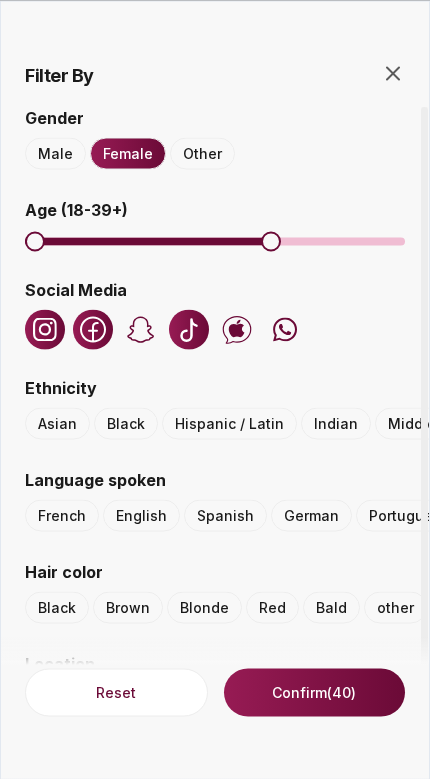 click 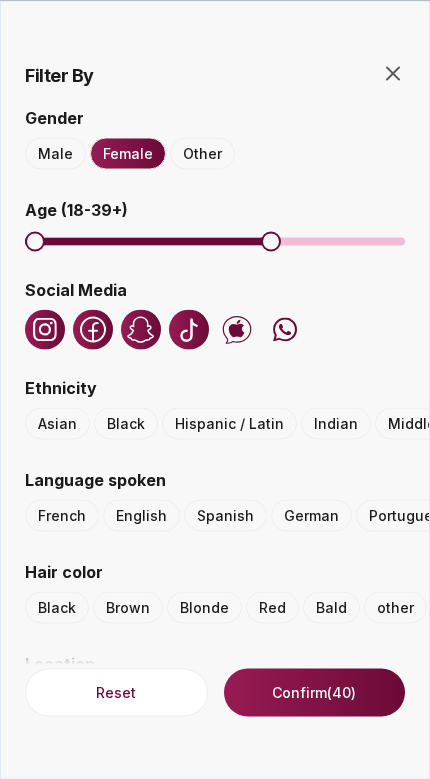 click 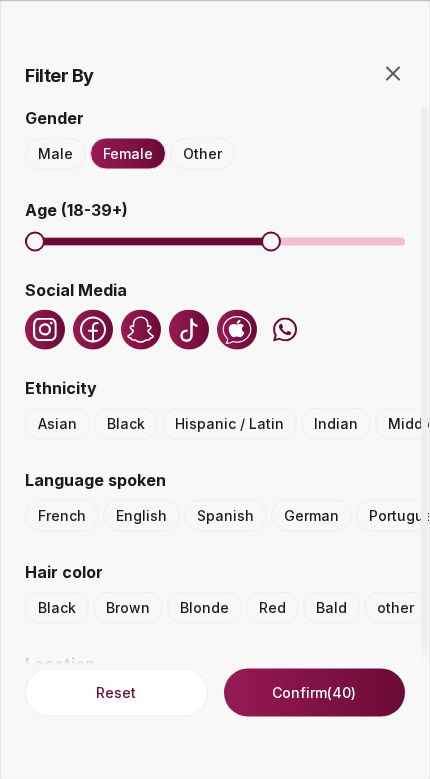 click 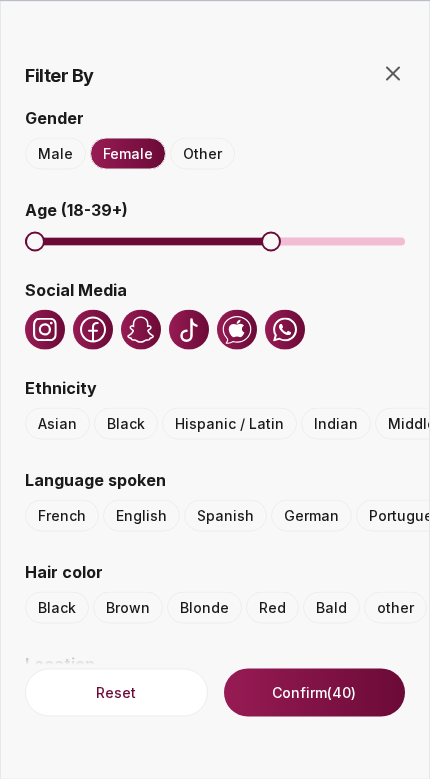 click on "Black" at bounding box center (126, 423) 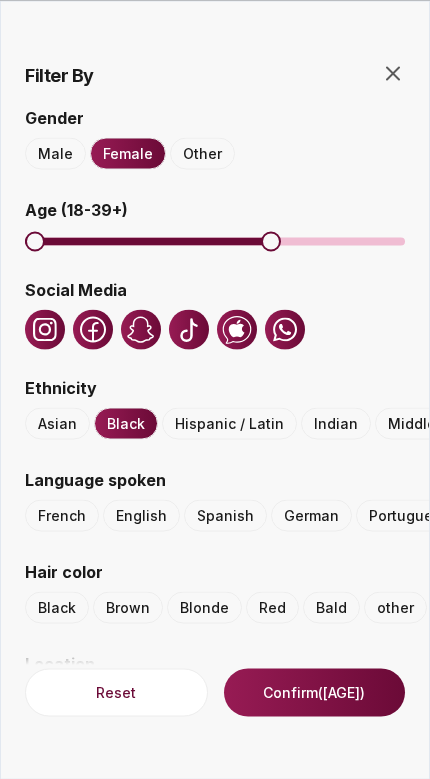 click on "Hispanic / Latin" at bounding box center [229, 423] 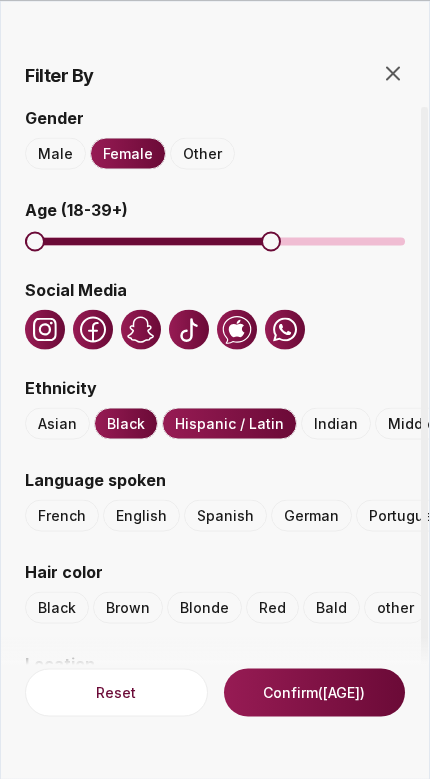click on "Asian" at bounding box center [57, 423] 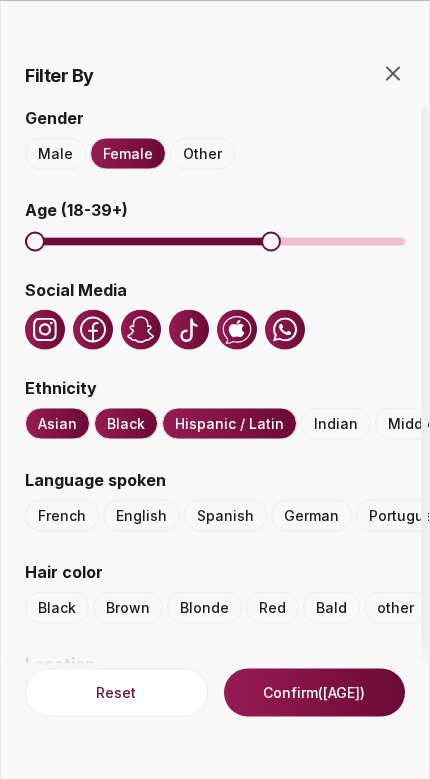 click on "Indian" at bounding box center (336, 423) 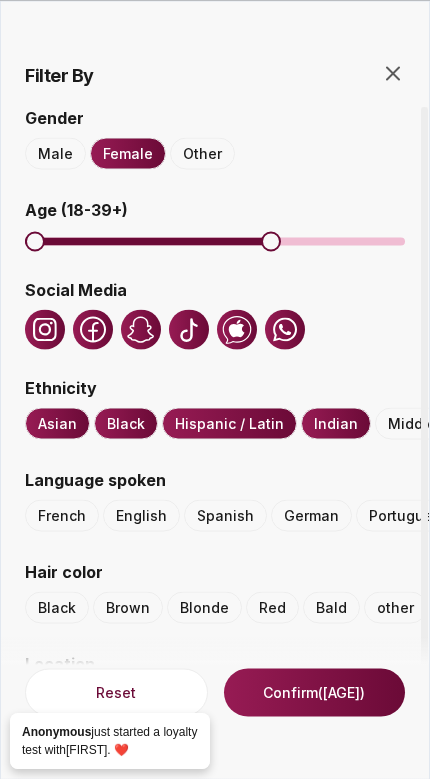 scroll, scrollTop: 0, scrollLeft: -2, axis: horizontal 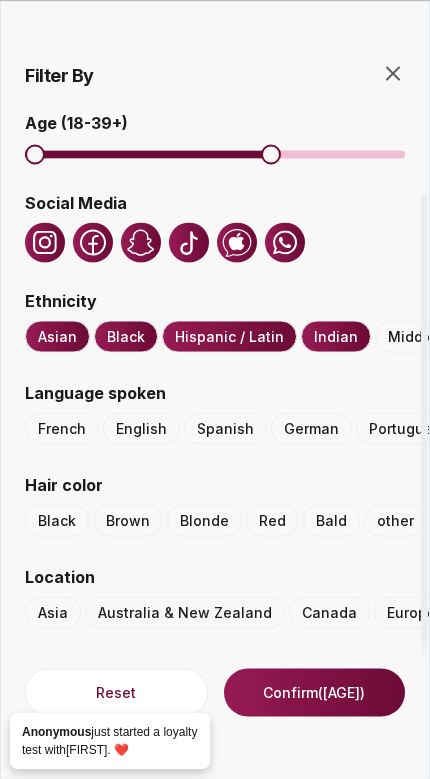 click on "English" at bounding box center (141, 428) 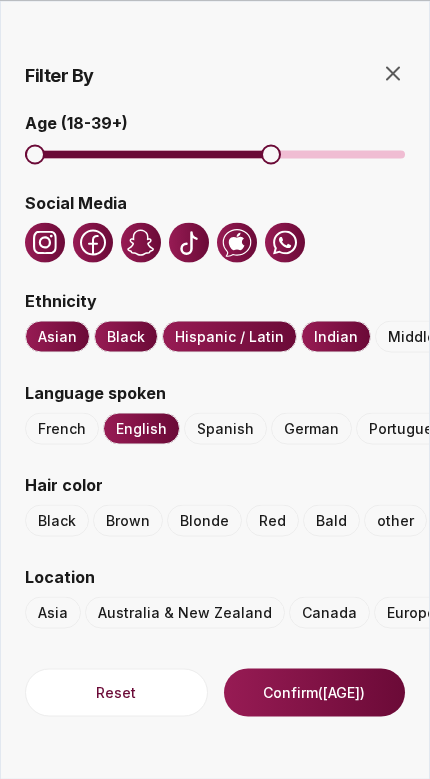 click on "Black" at bounding box center [57, 520] 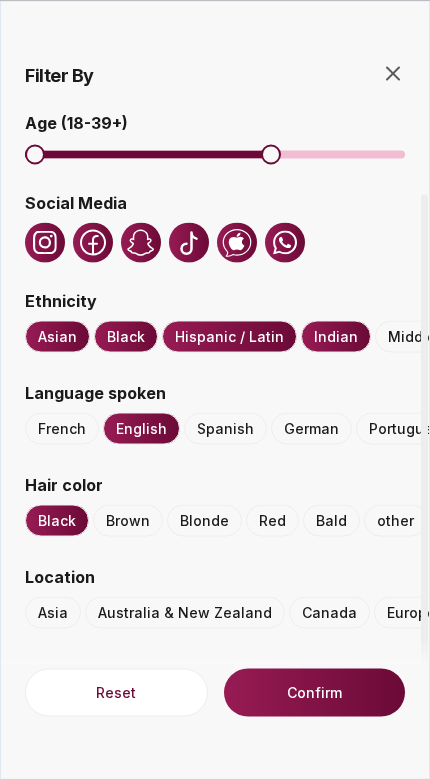 click on "Brown" at bounding box center (128, 520) 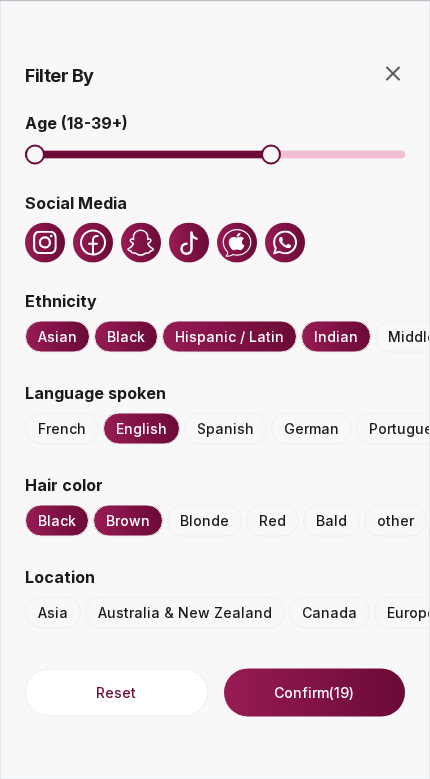 click on "Blonde" at bounding box center (204, 520) 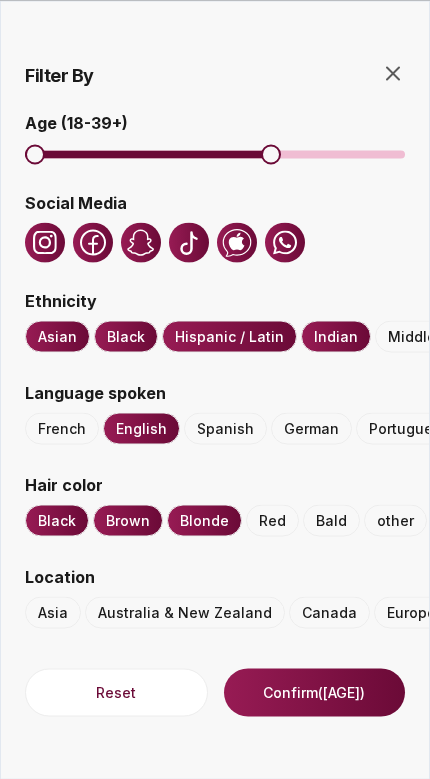 click on "Red" at bounding box center [272, 520] 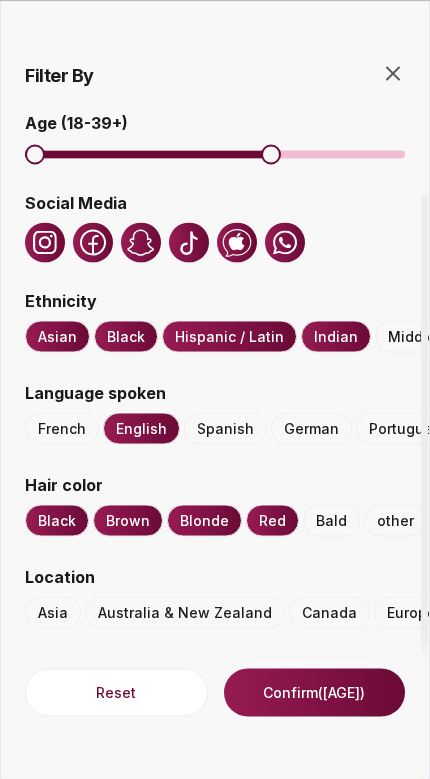 scroll, scrollTop: 0, scrollLeft: -1, axis: horizontal 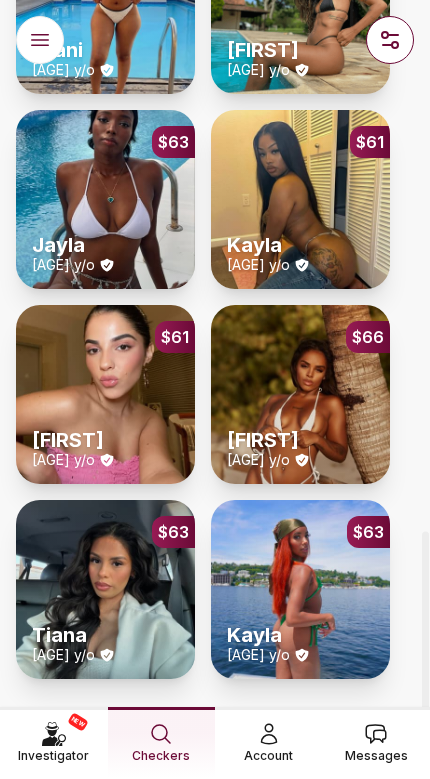 click on "Investigator" at bounding box center (53, 756) 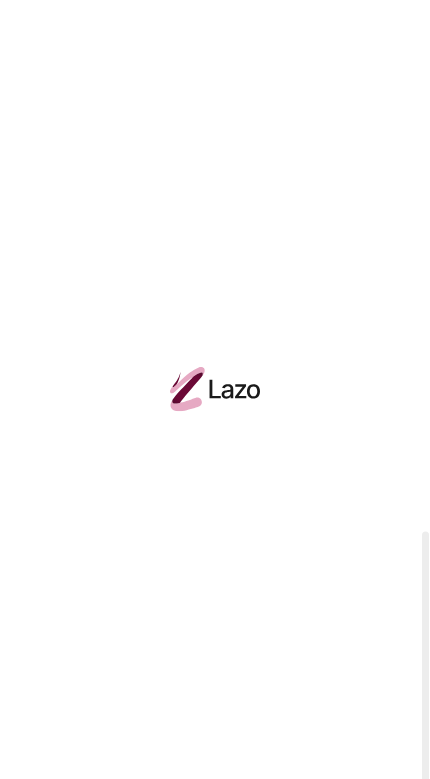 scroll, scrollTop: 0, scrollLeft: 0, axis: both 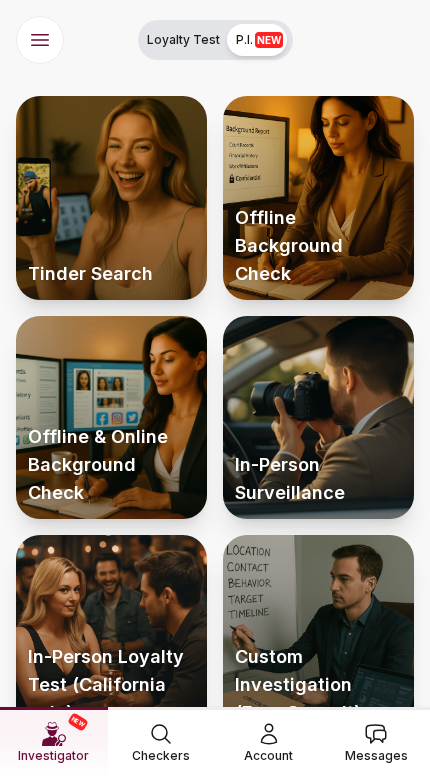 click on "Loyalty Test" at bounding box center (183, 40) 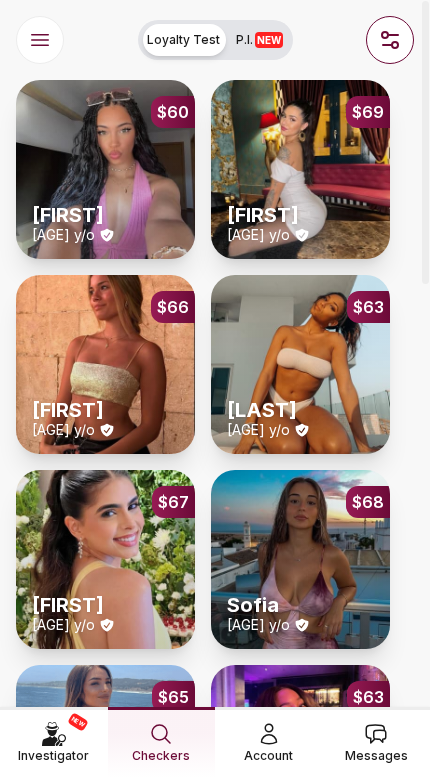 click on "Checkers" at bounding box center (161, 756) 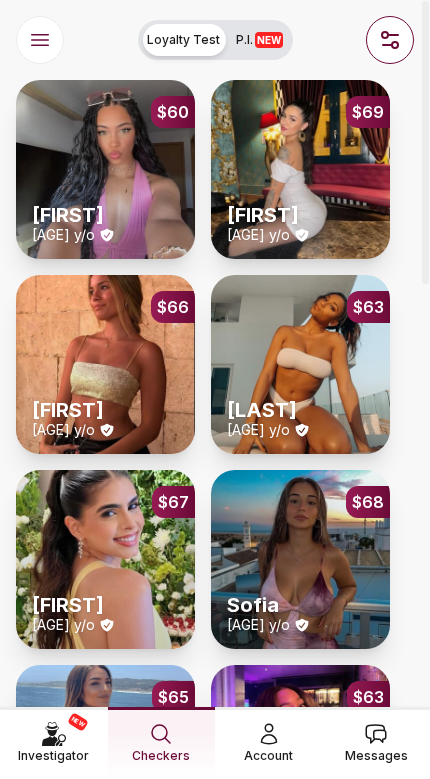 click 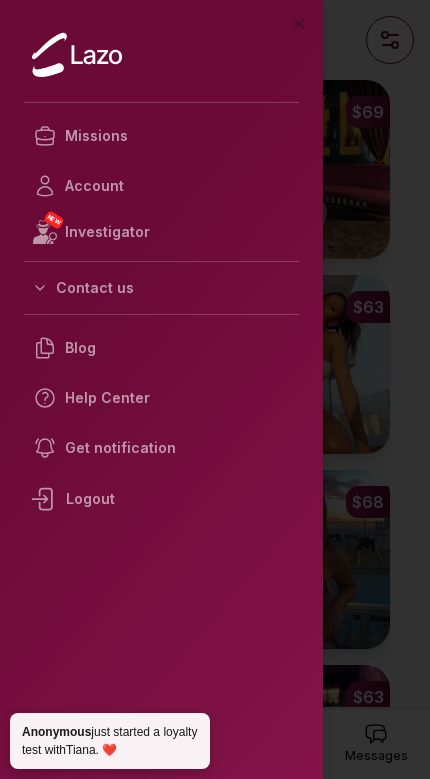 click on "NEW Investigator" at bounding box center [161, 232] 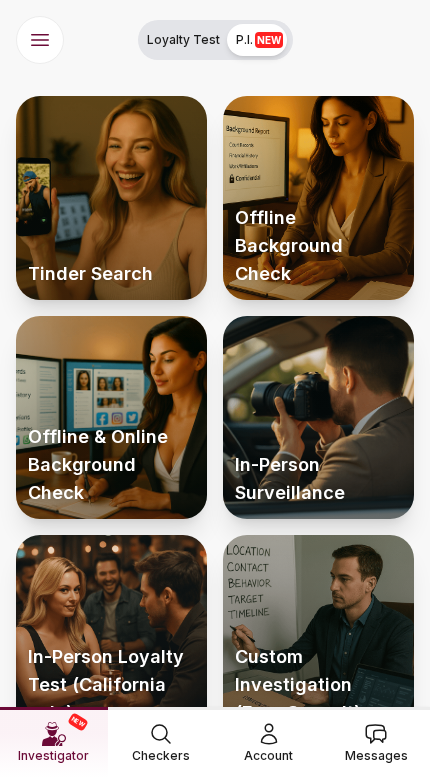 click on "Loyalty Test" at bounding box center (183, 40) 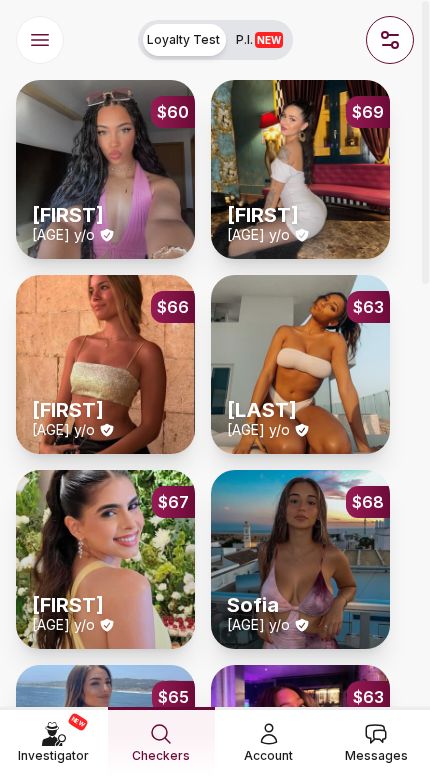 click 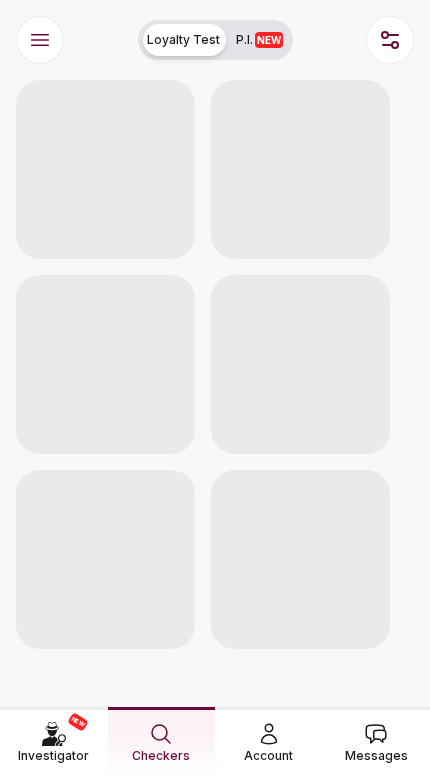 scroll, scrollTop: 0, scrollLeft: 0, axis: both 